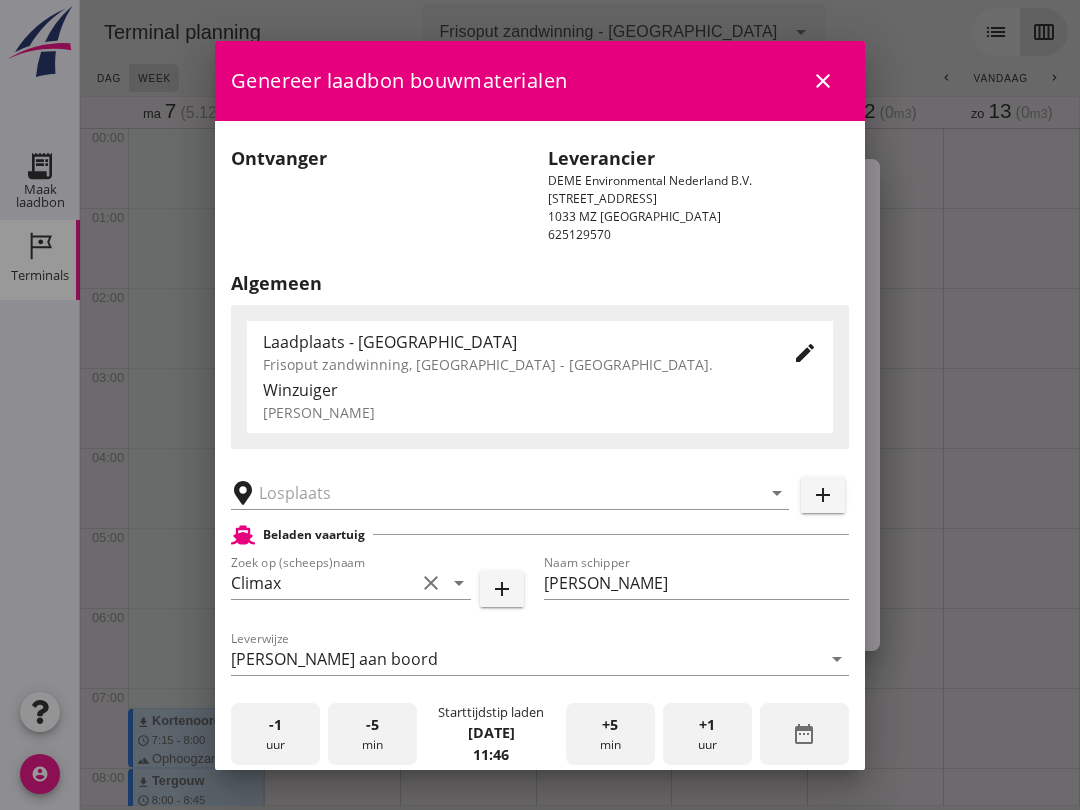 scroll, scrollTop: 0, scrollLeft: 0, axis: both 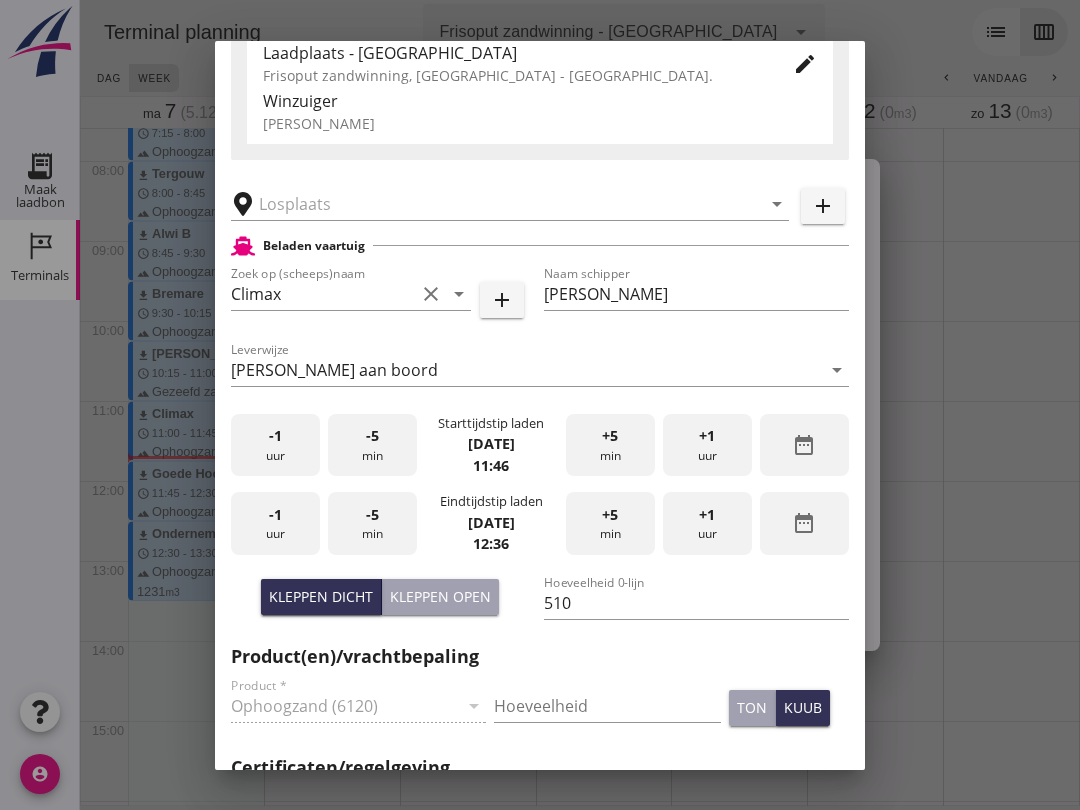click on "-5  min" at bounding box center (372, 523) 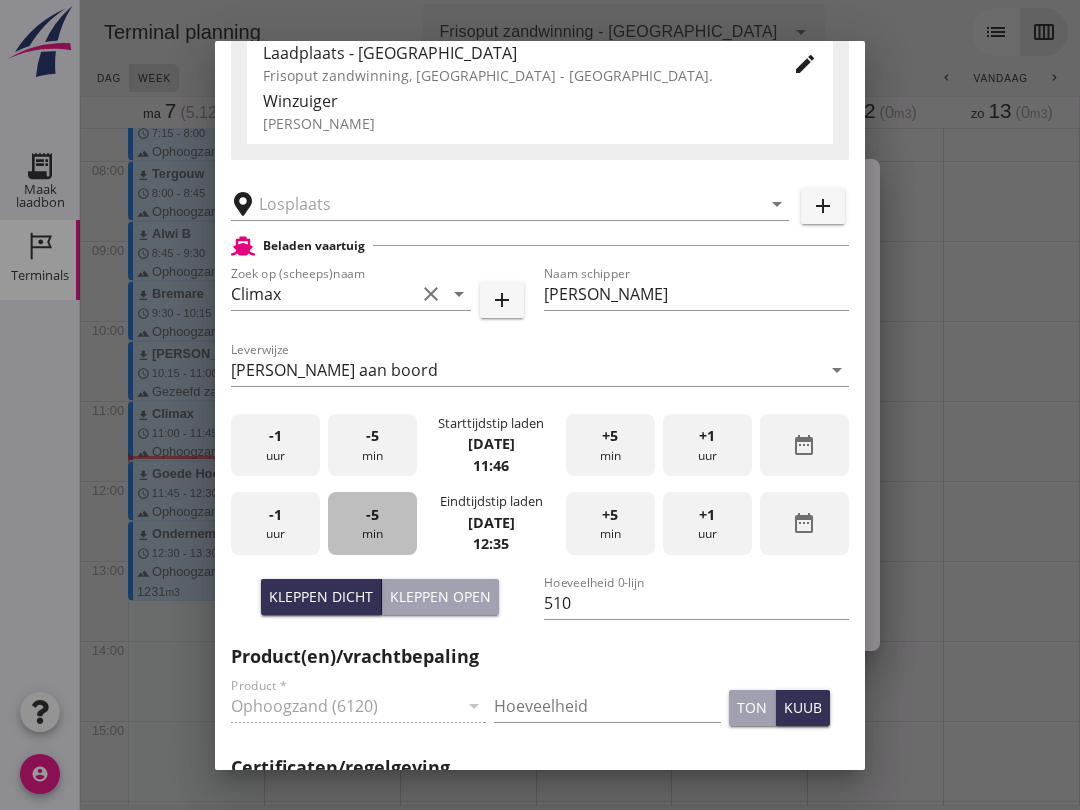 click on "-5  min" at bounding box center [372, 523] 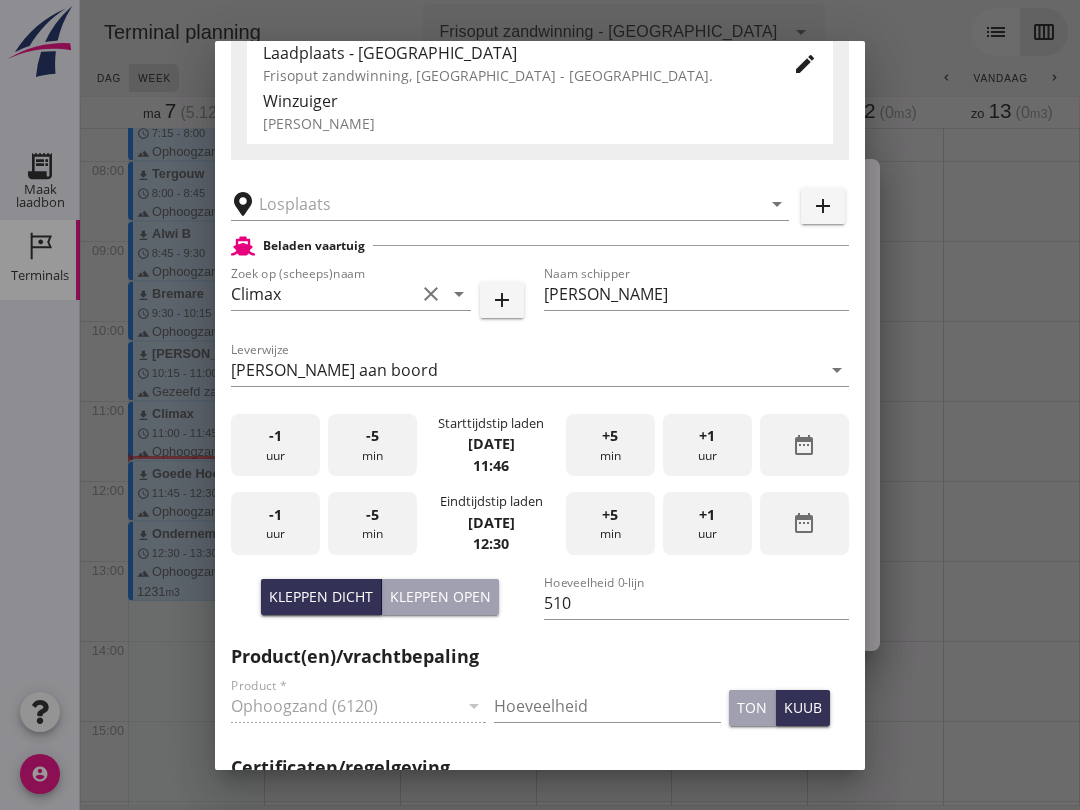 click on "arrow_drop_down" at bounding box center [510, 198] 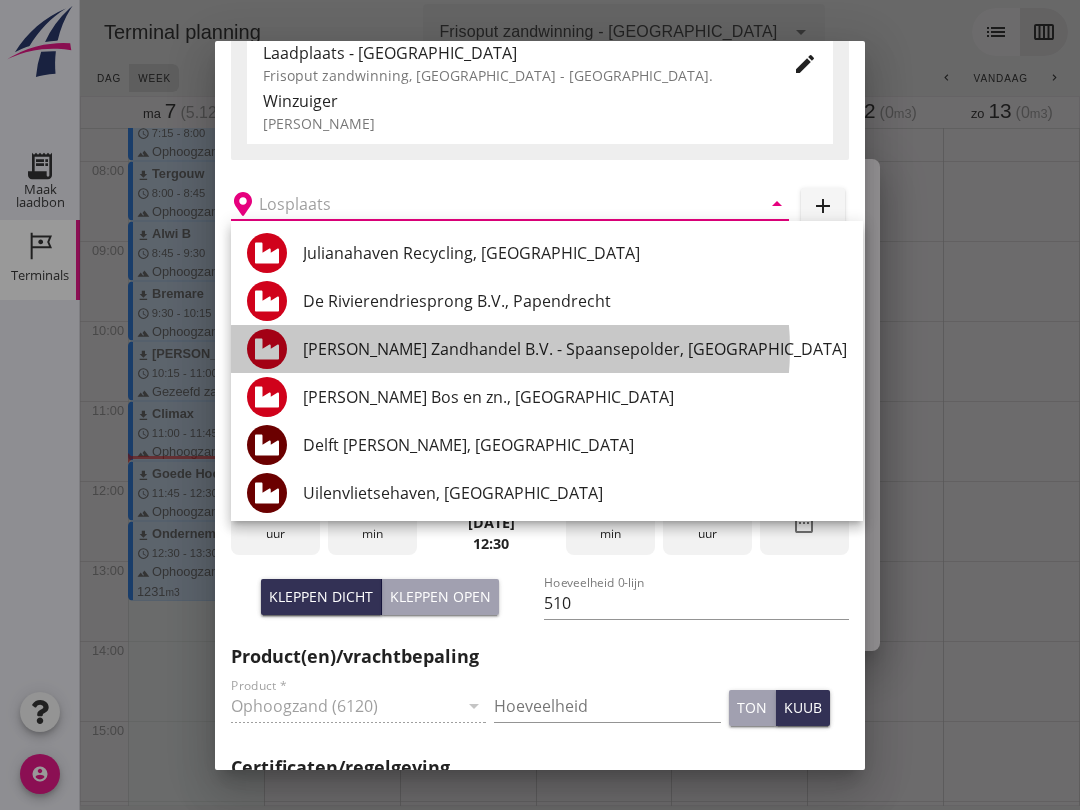 click on "[PERSON_NAME] Zandhandel B.V. - Spaansepolder, [GEOGRAPHIC_DATA]" at bounding box center [575, 349] 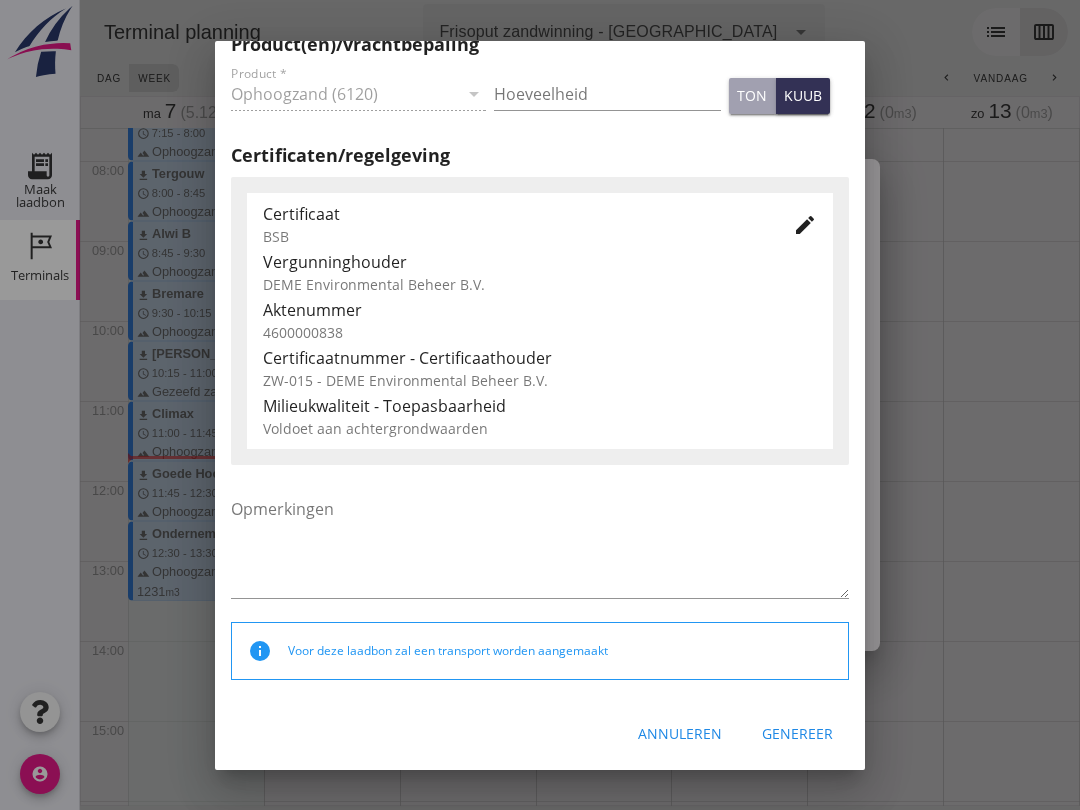 scroll, scrollTop: 900, scrollLeft: 0, axis: vertical 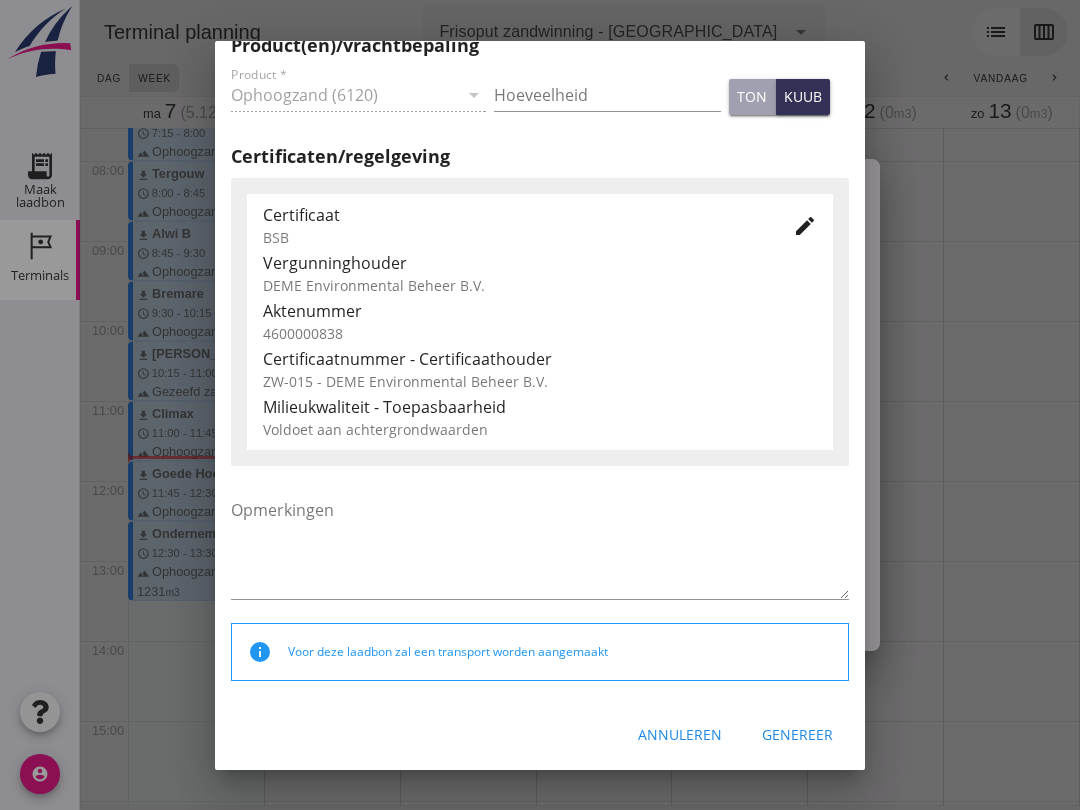 click on "Genereer" at bounding box center (797, 735) 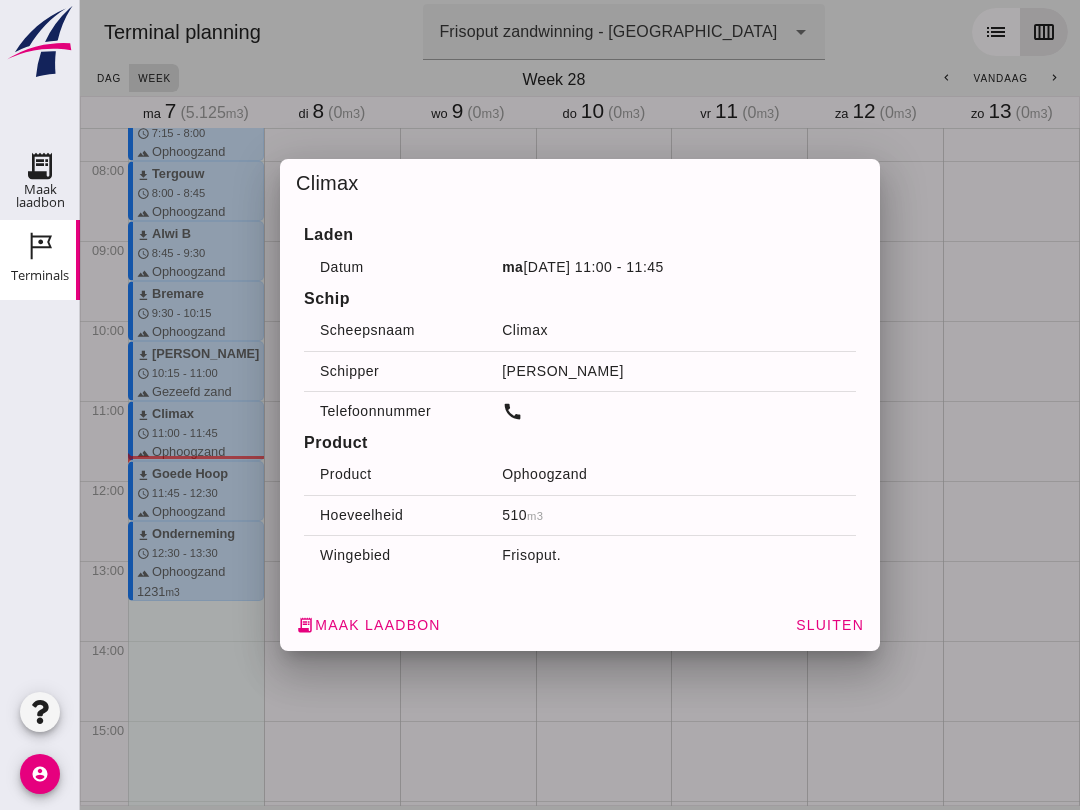click on "Sluiten" 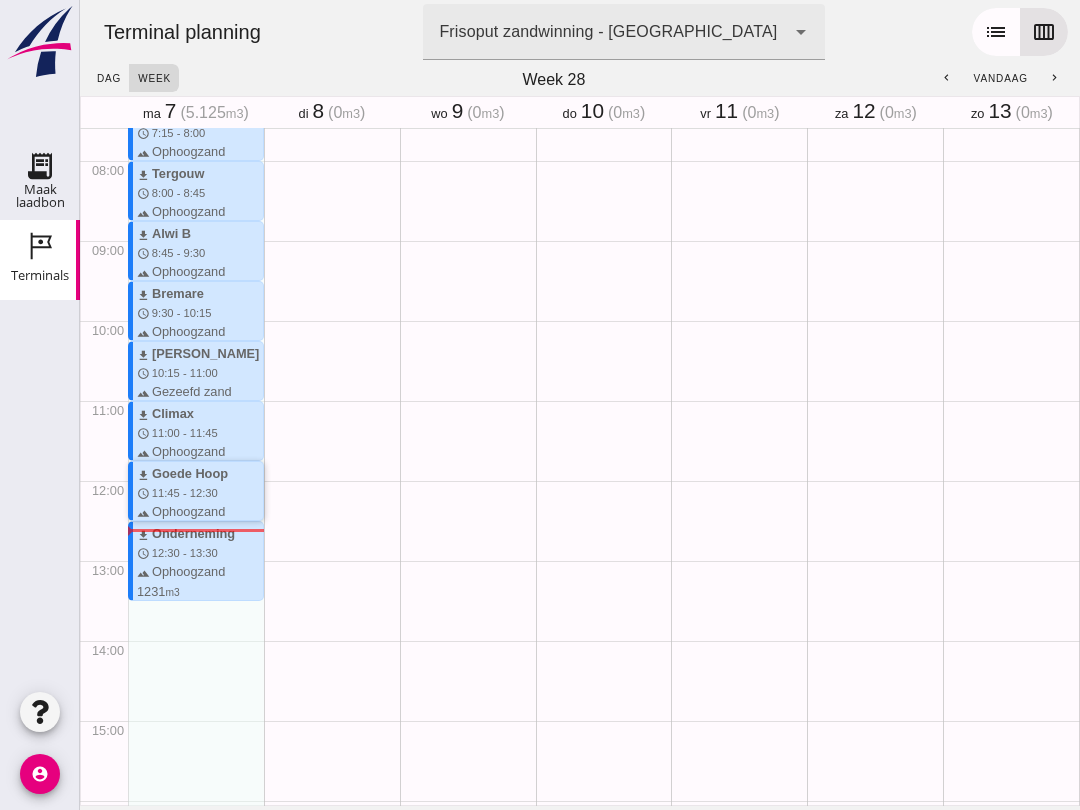 click at bounding box center (580, 405) 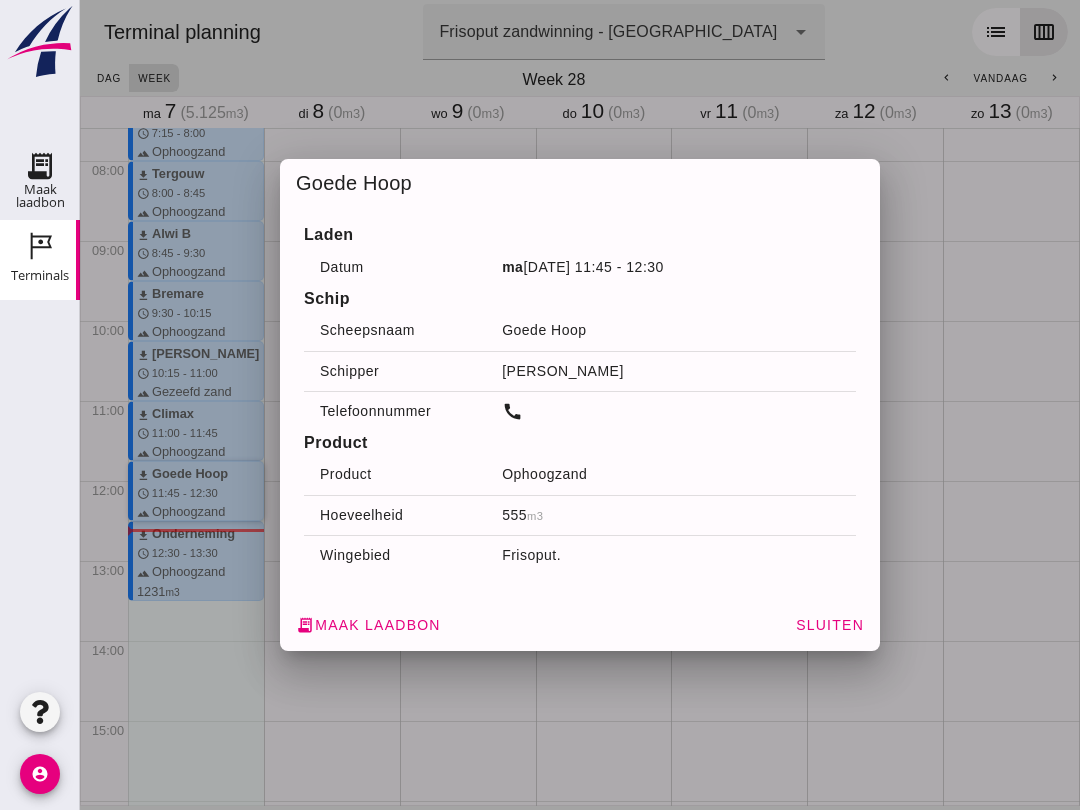 click on "receipt_long  Maak laadbon" 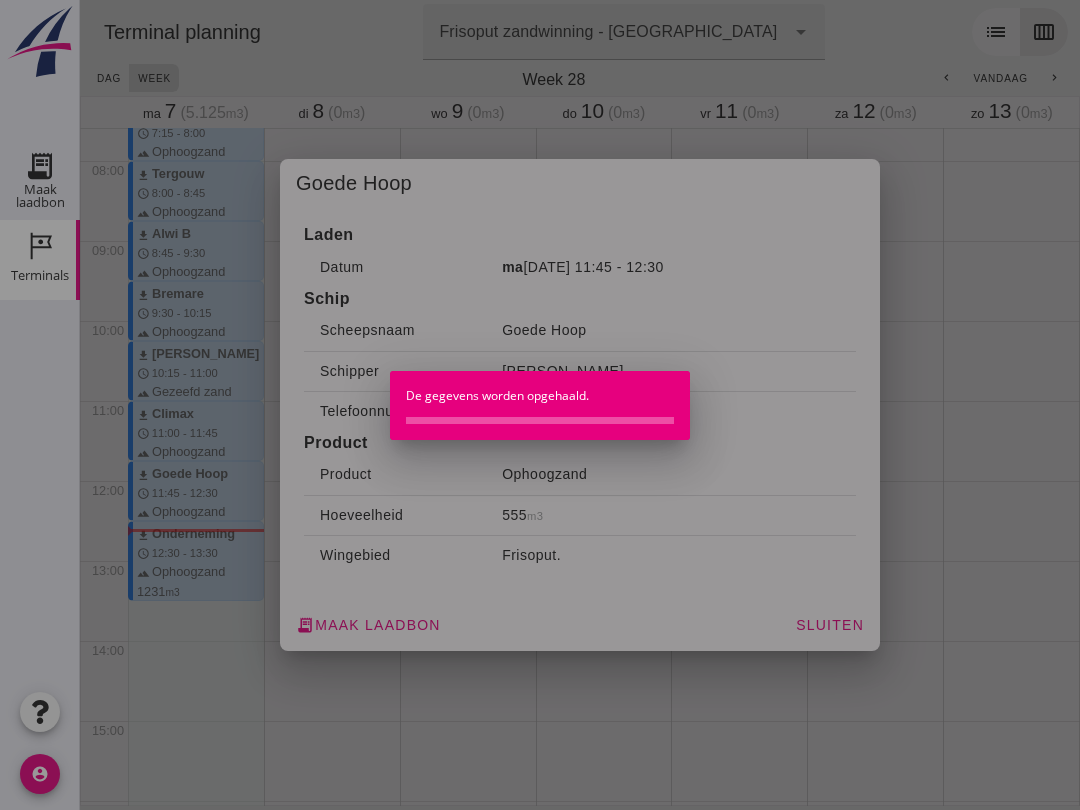click at bounding box center [540, 405] 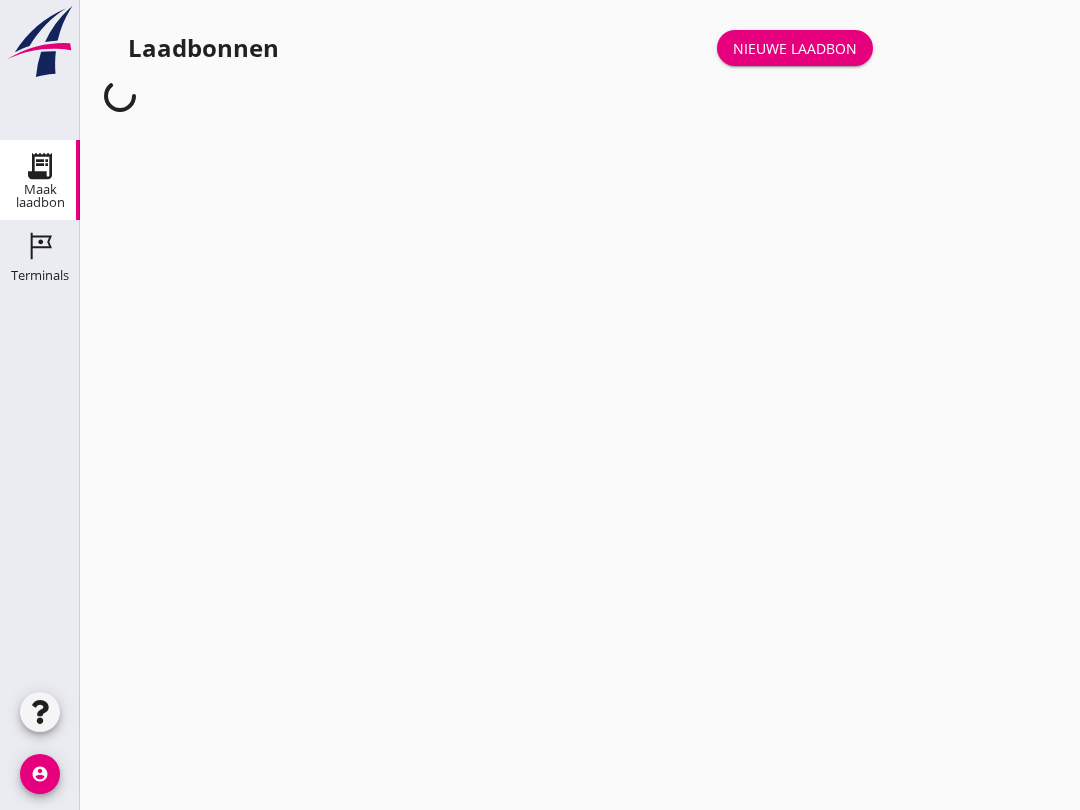 scroll, scrollTop: 0, scrollLeft: 0, axis: both 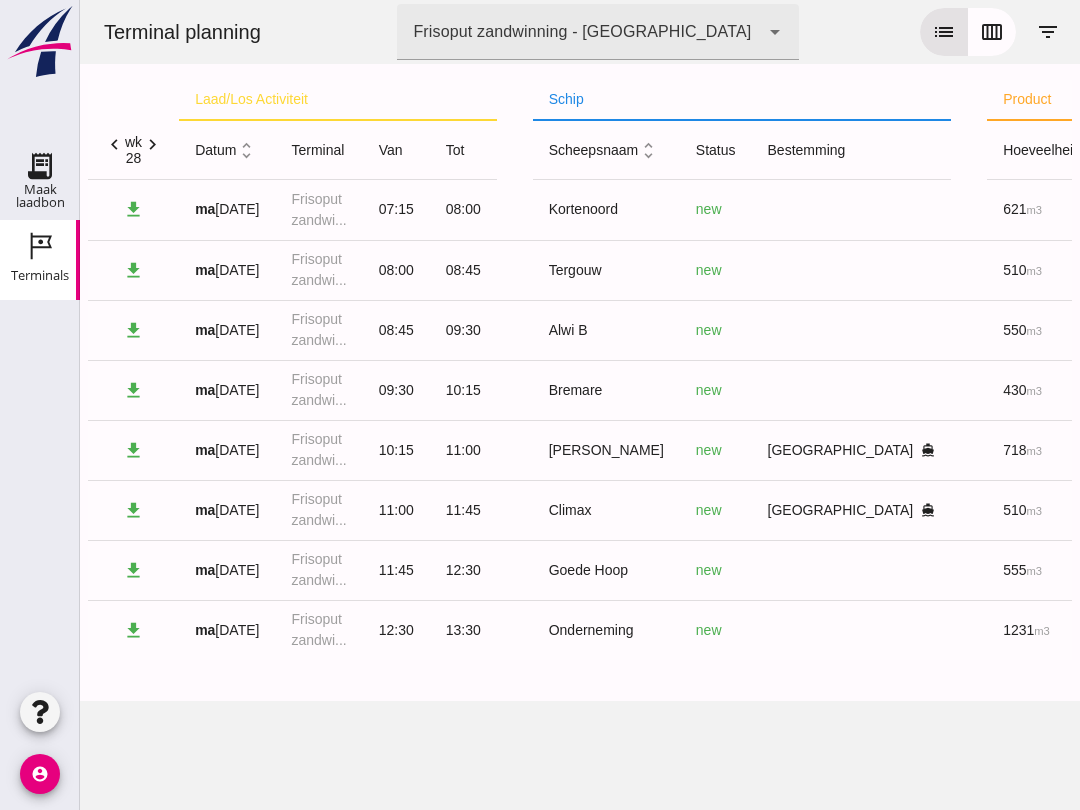 click on "list" 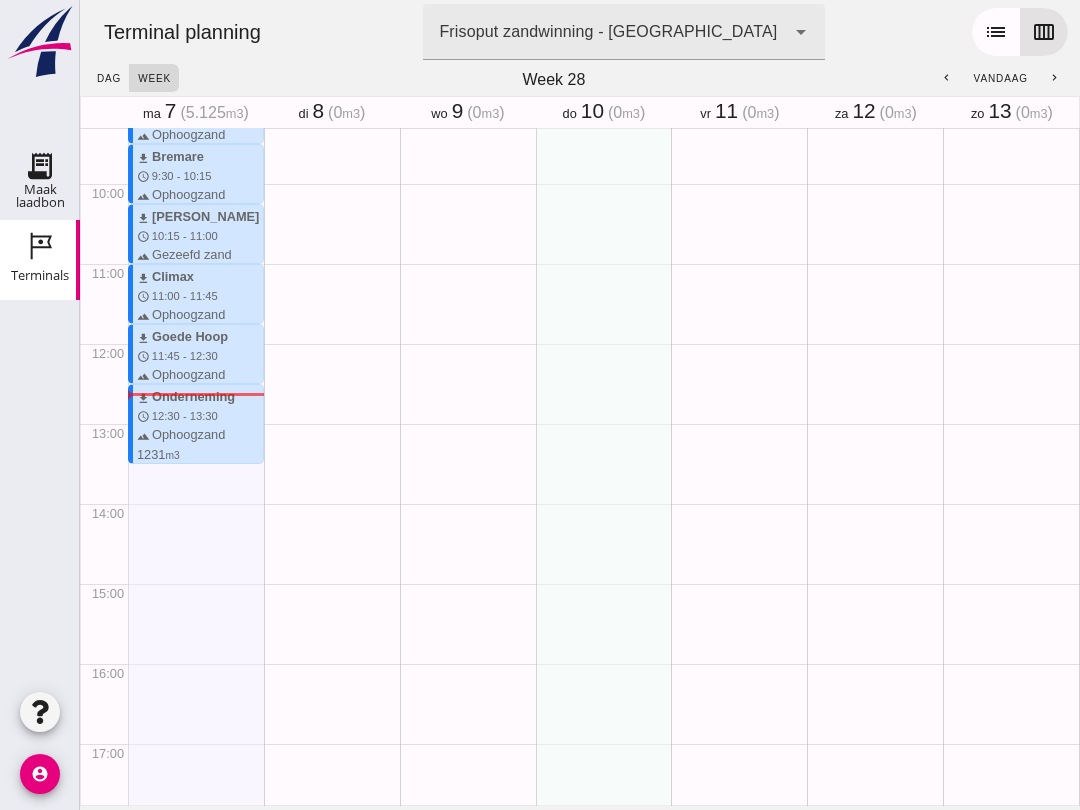 scroll, scrollTop: 725, scrollLeft: 0, axis: vertical 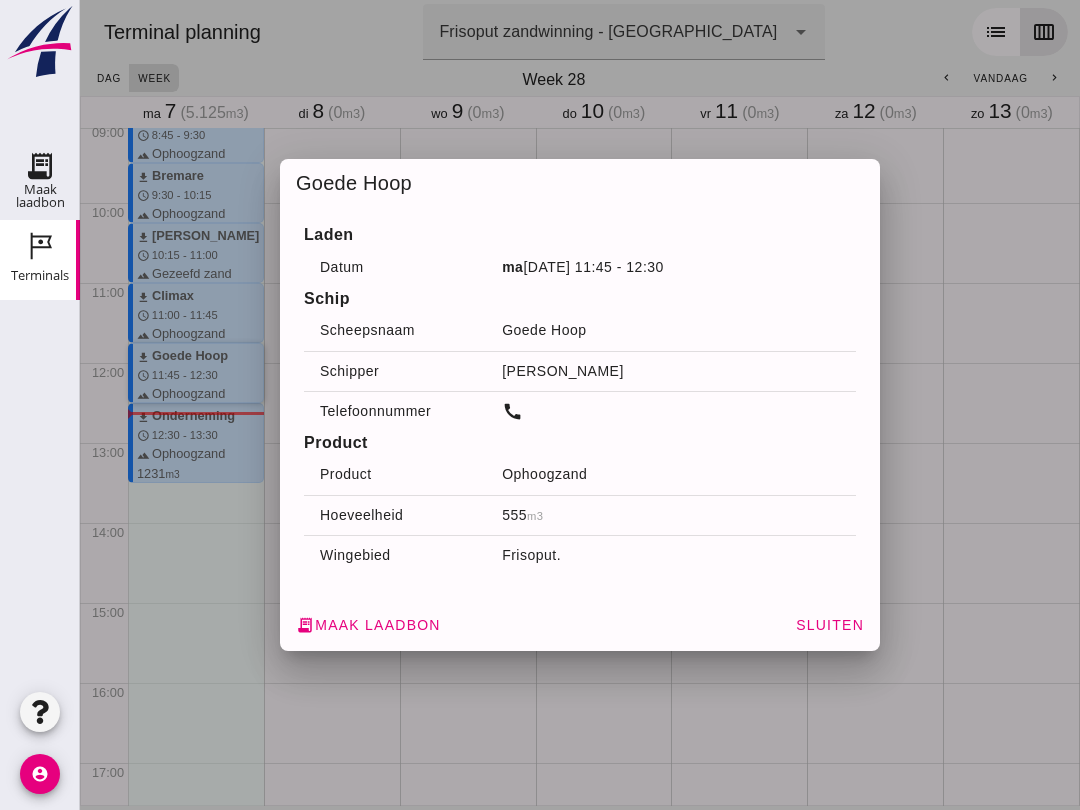 click on "Sluiten" 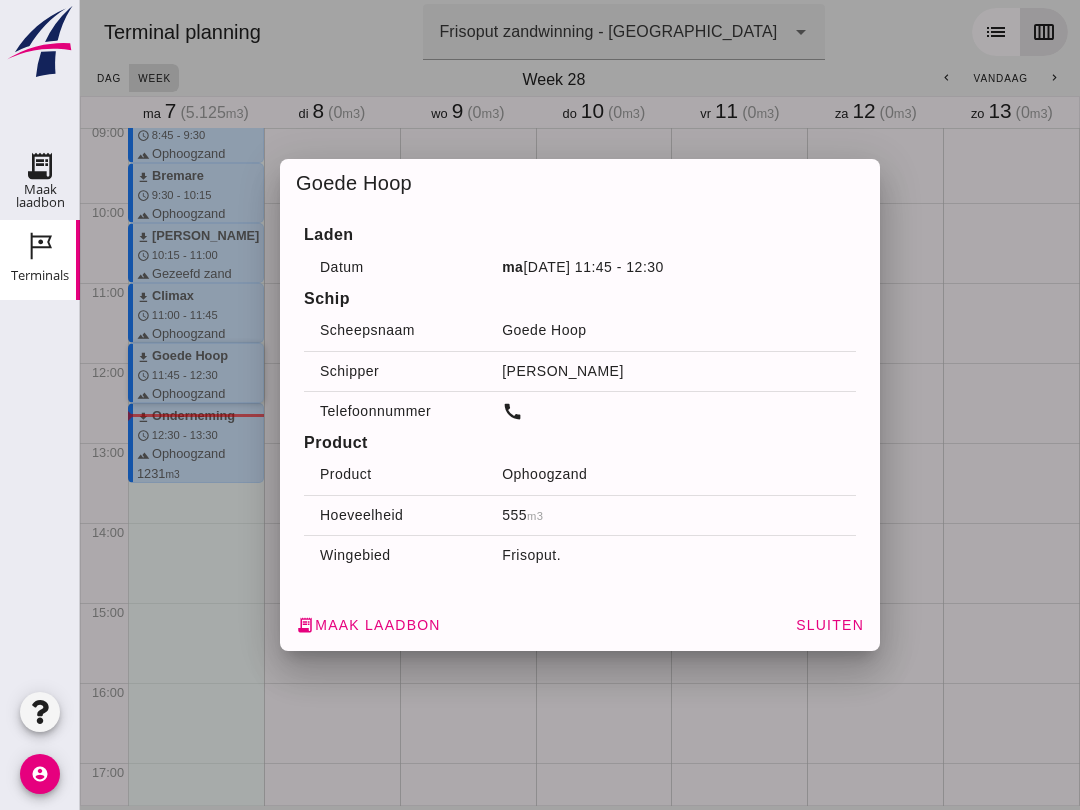 click on "receipt_long  Maak laadbon" 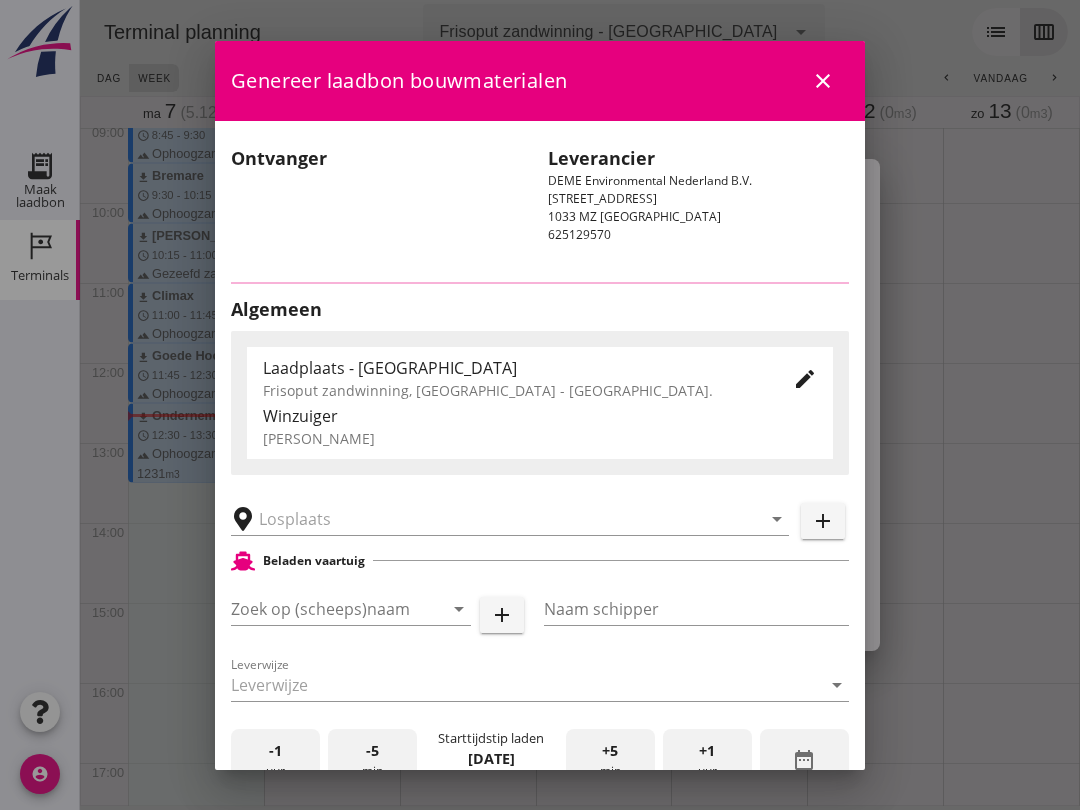 type on "Goede Hoop" 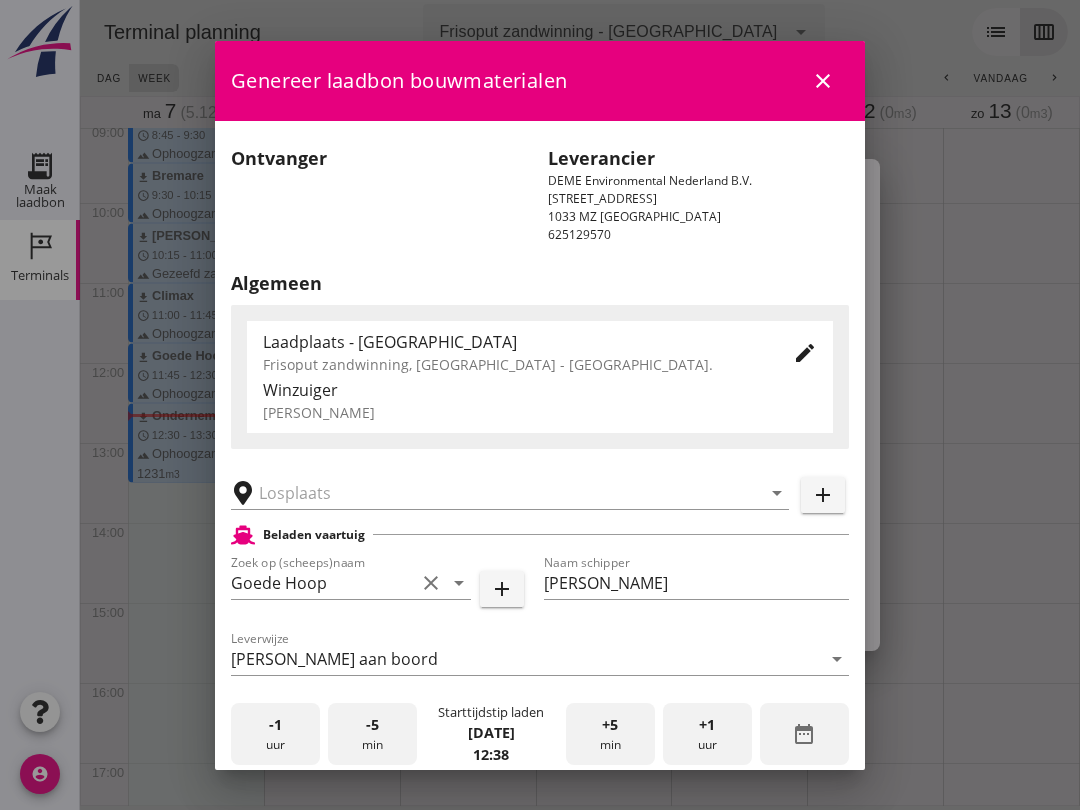 click at bounding box center (496, 493) 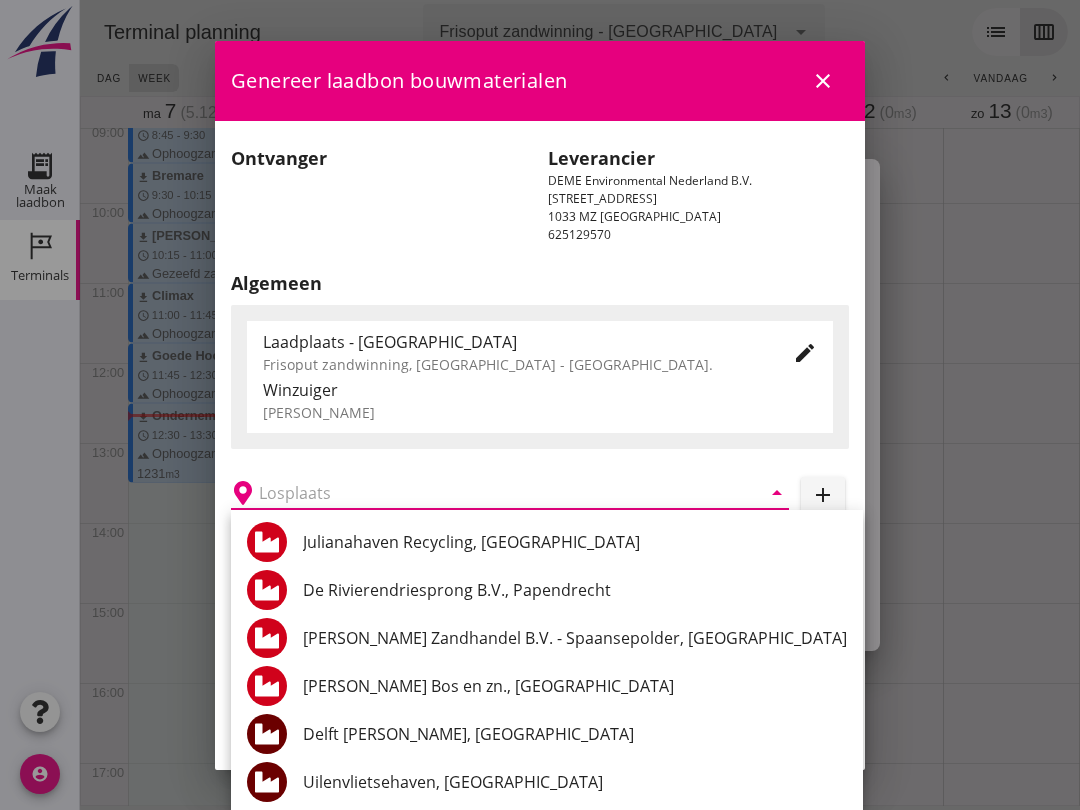 click on "[PERSON_NAME] Bos en zn., [GEOGRAPHIC_DATA]" at bounding box center (575, 686) 